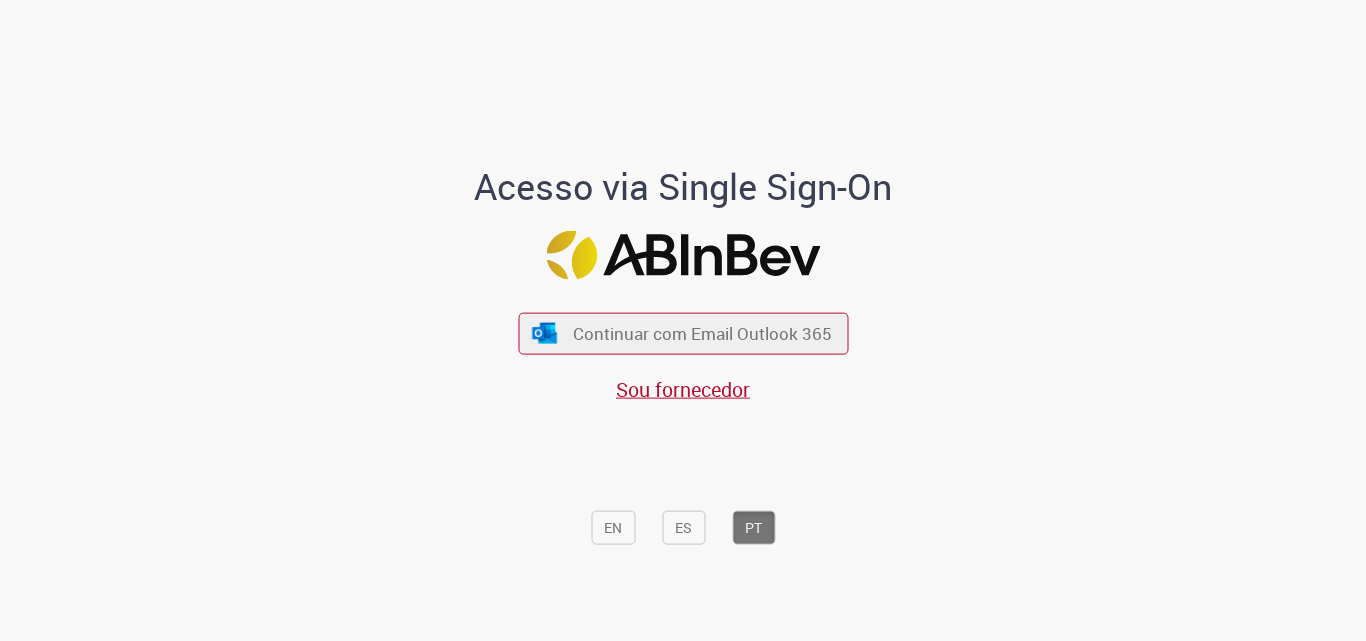 scroll, scrollTop: 0, scrollLeft: 0, axis: both 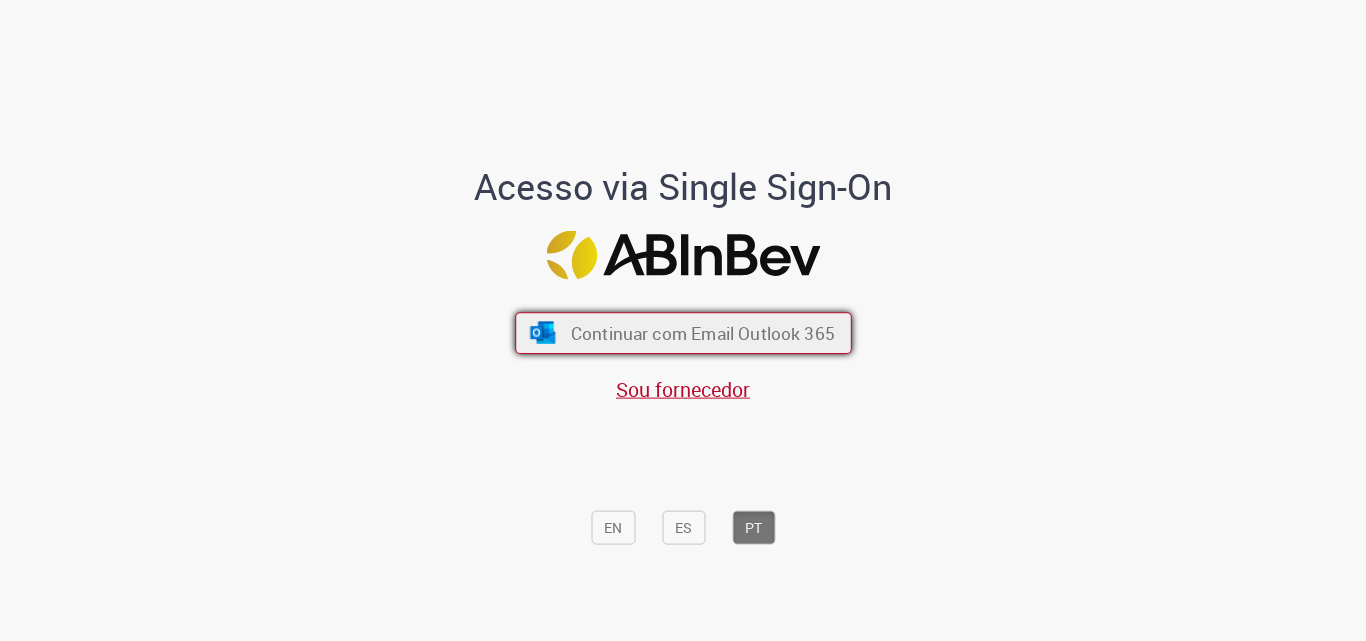 click on "Continuar com Email Outlook 365" at bounding box center [683, 334] 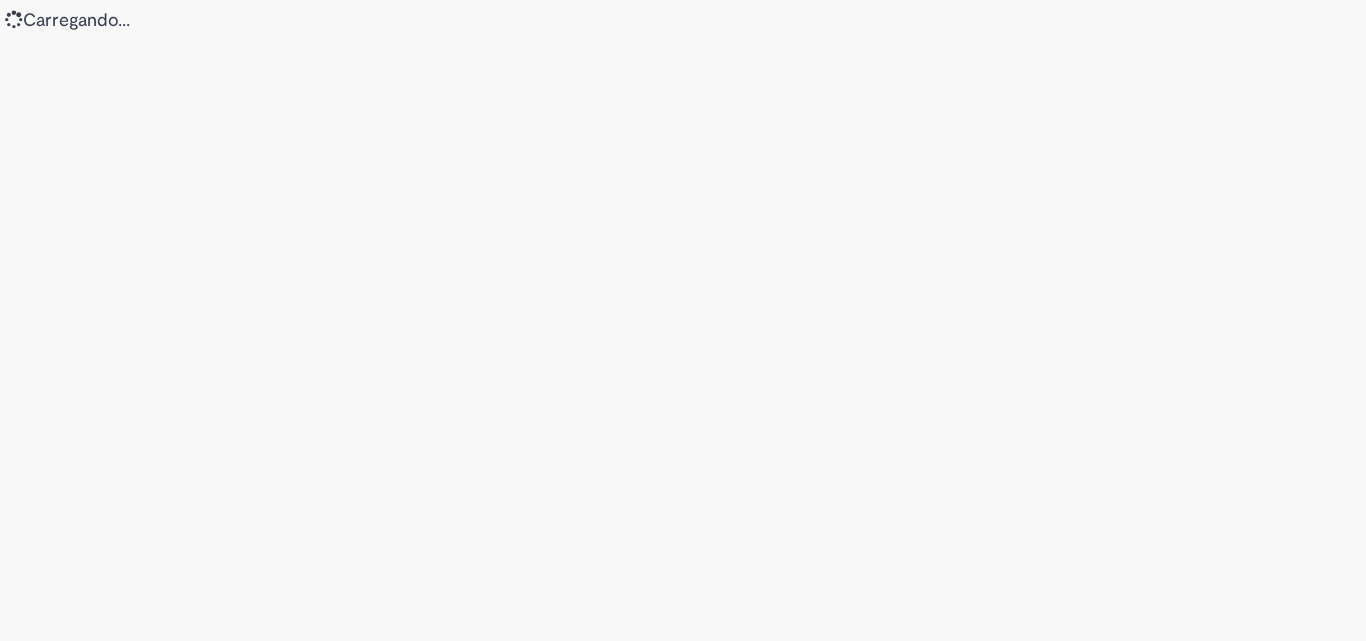 scroll, scrollTop: 0, scrollLeft: 0, axis: both 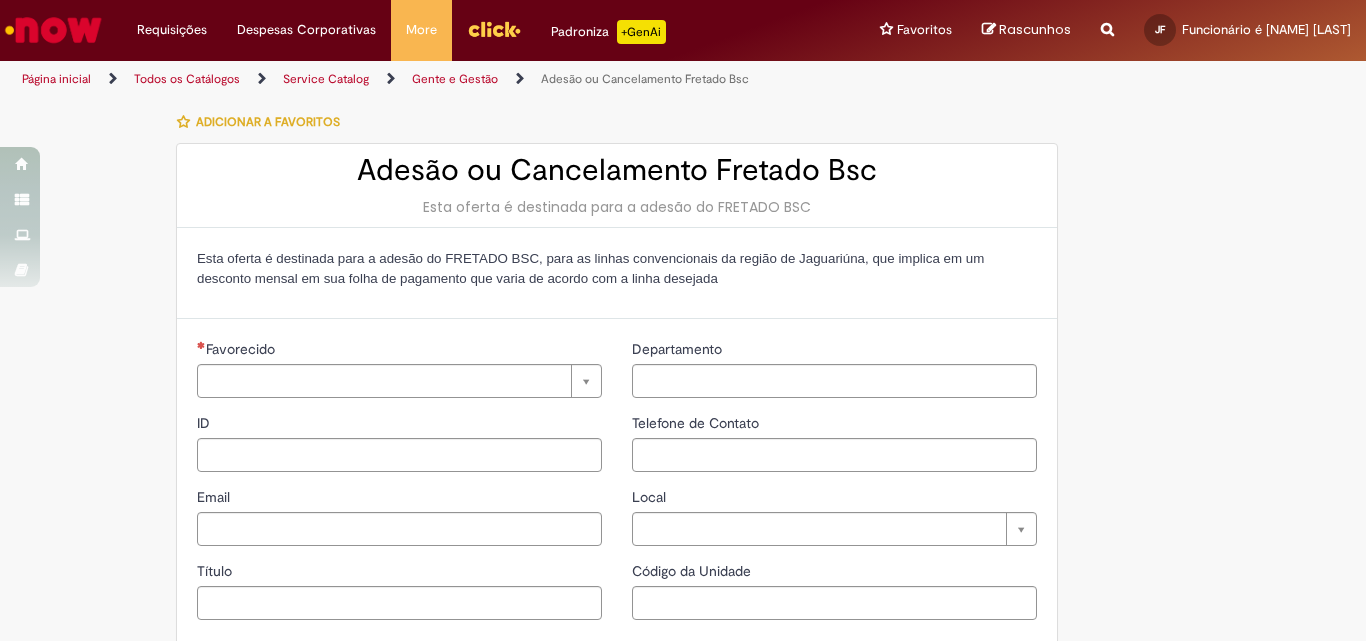 type on "********" 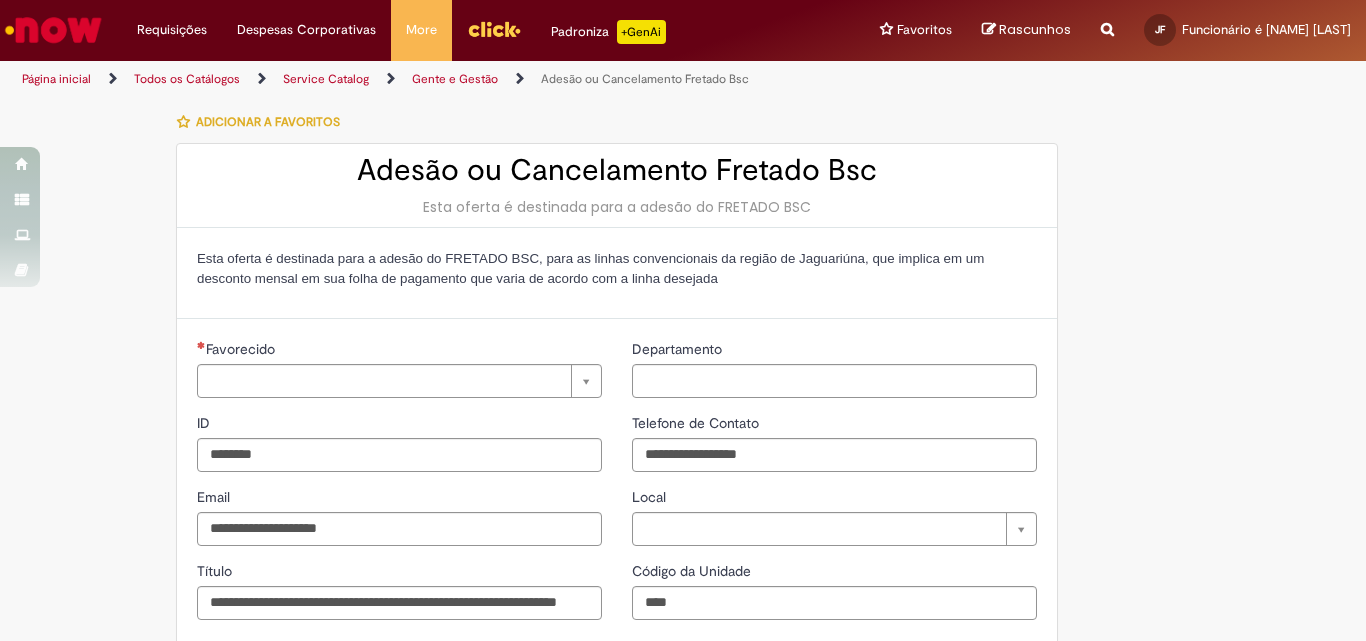 type on "**********" 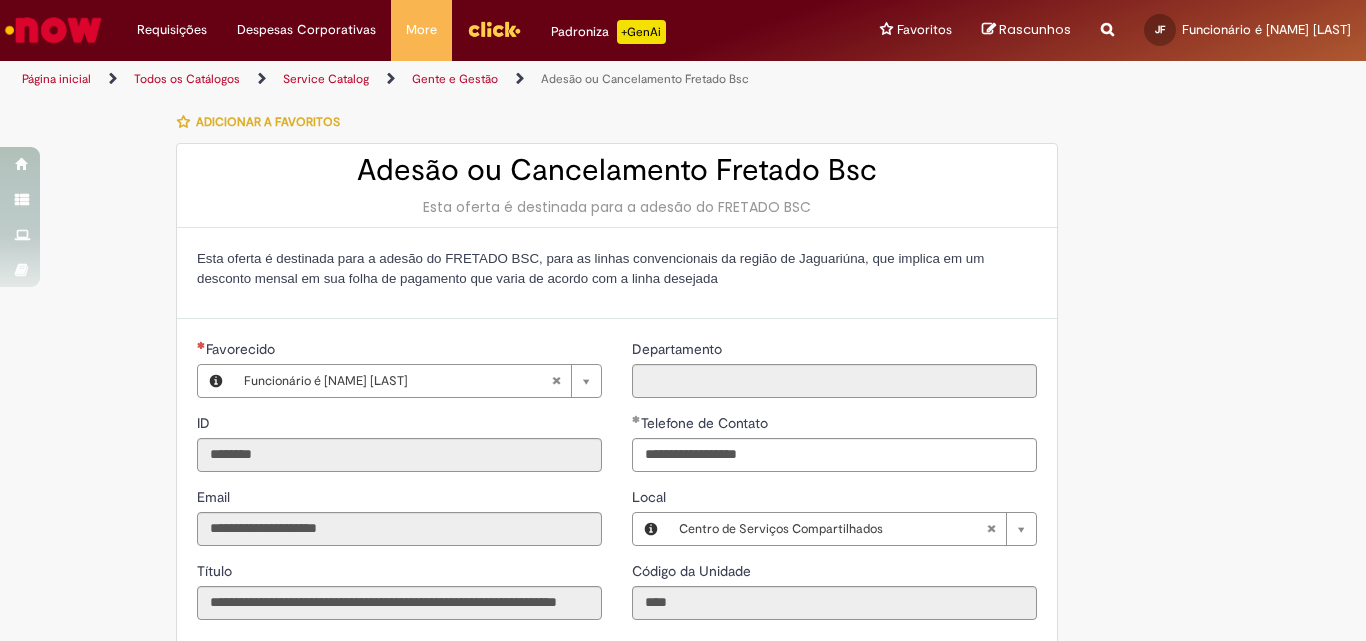 type on "**********" 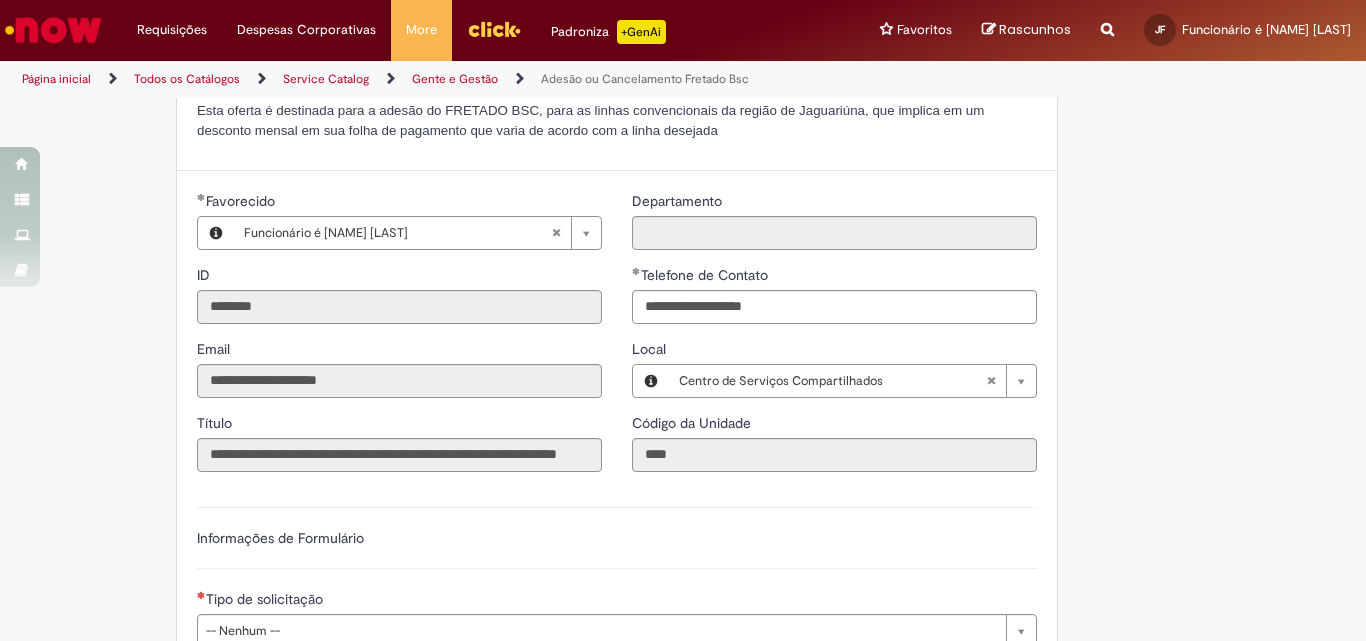 scroll, scrollTop: 200, scrollLeft: 0, axis: vertical 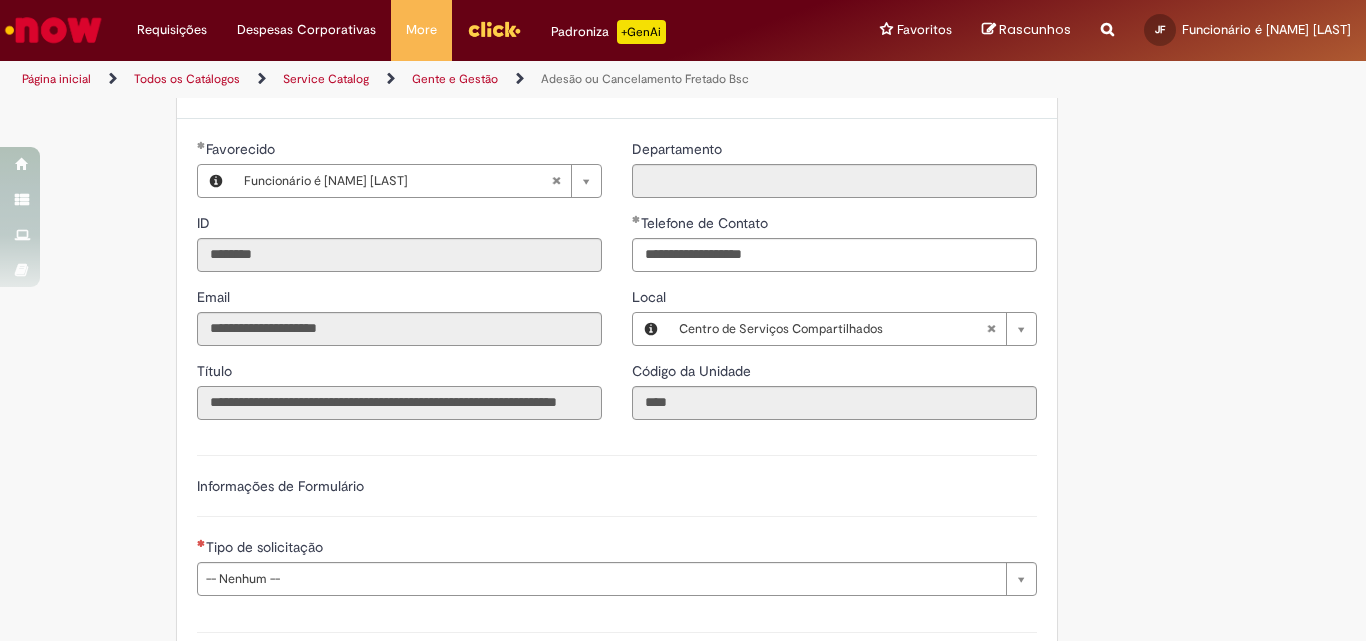 click on "**********" at bounding box center [399, 403] 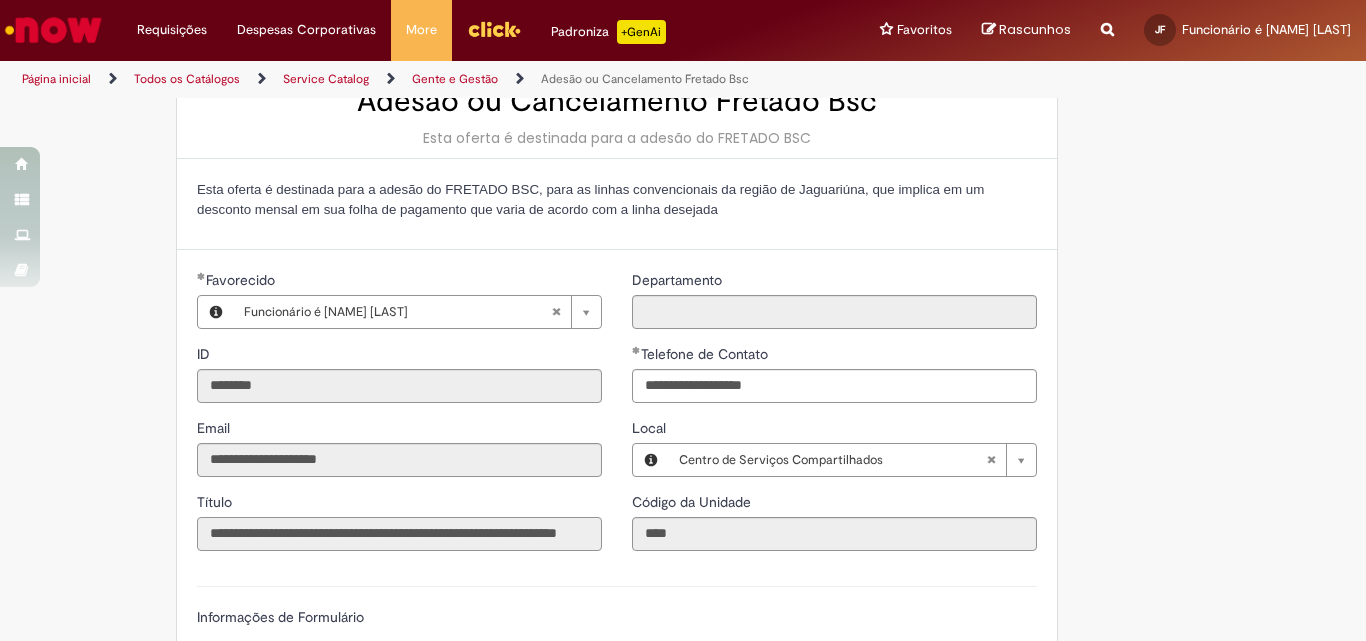 scroll, scrollTop: 0, scrollLeft: 0, axis: both 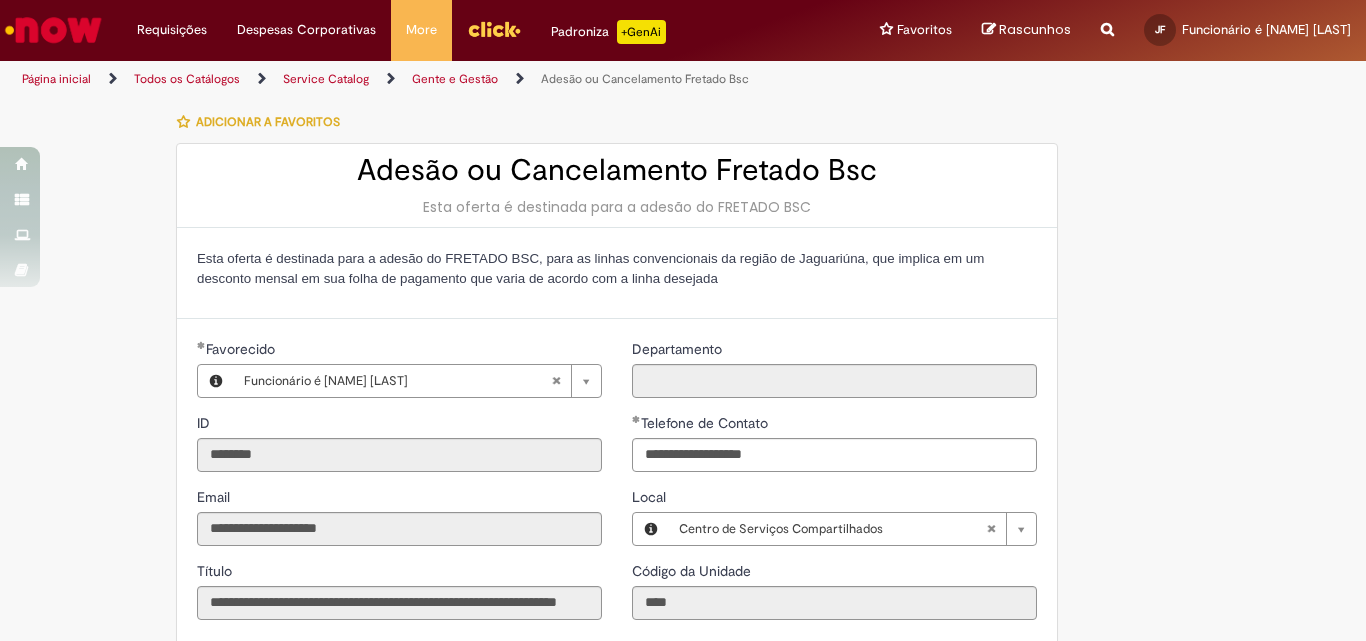 click on "Página inicial" at bounding box center [70, 79] 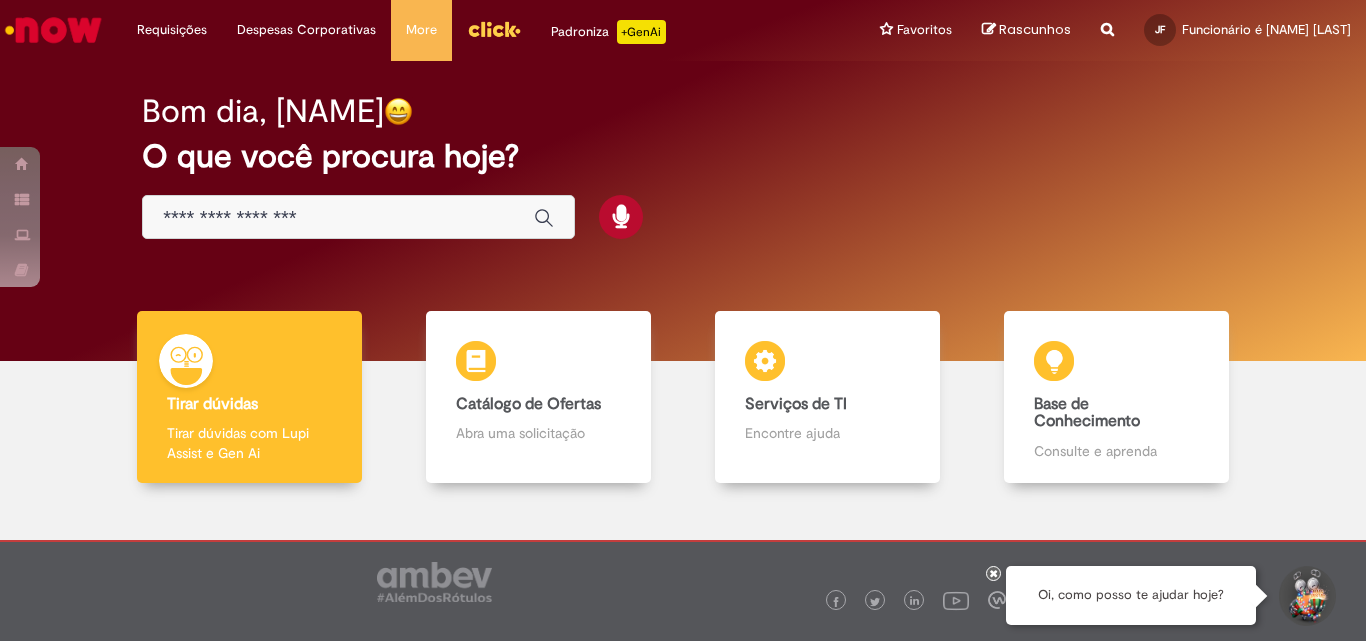 click on "Reportar problema
Artigos
Não encontrou base de conhecimento
Catálogo
Não foram encontradas ofertas
Comunidade
Nenhum resultado encontrado na comunidade" at bounding box center (1107, 30) 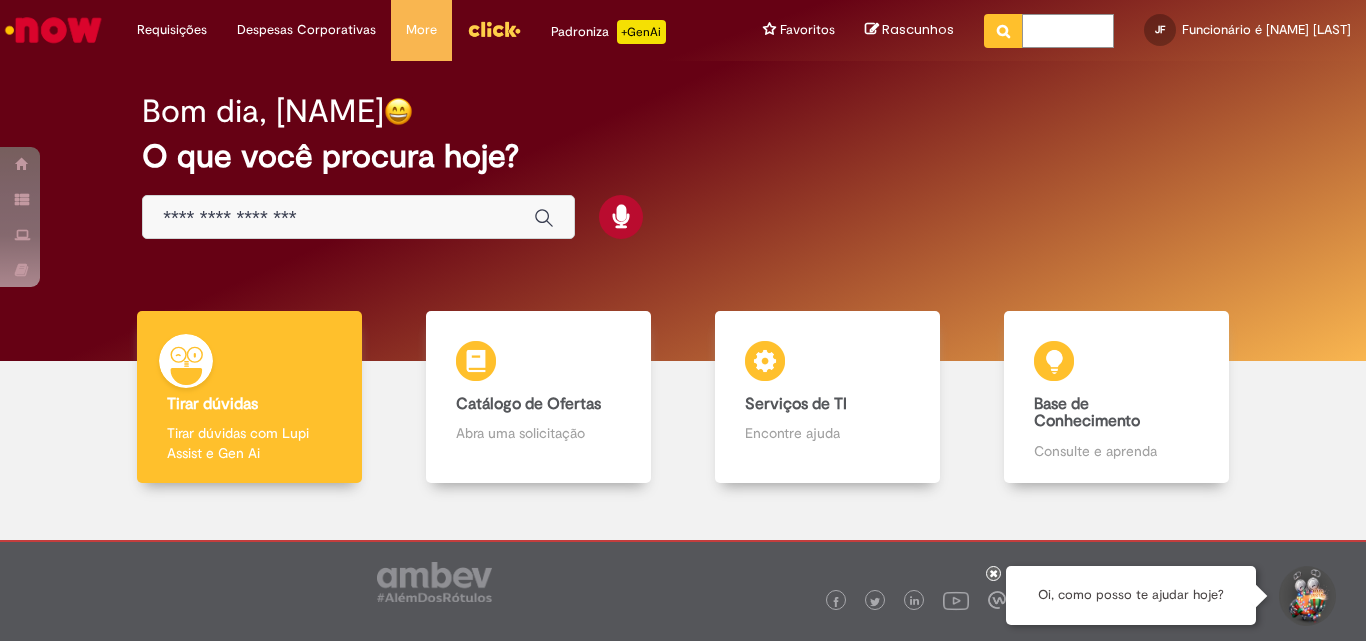 click at bounding box center [1068, 31] 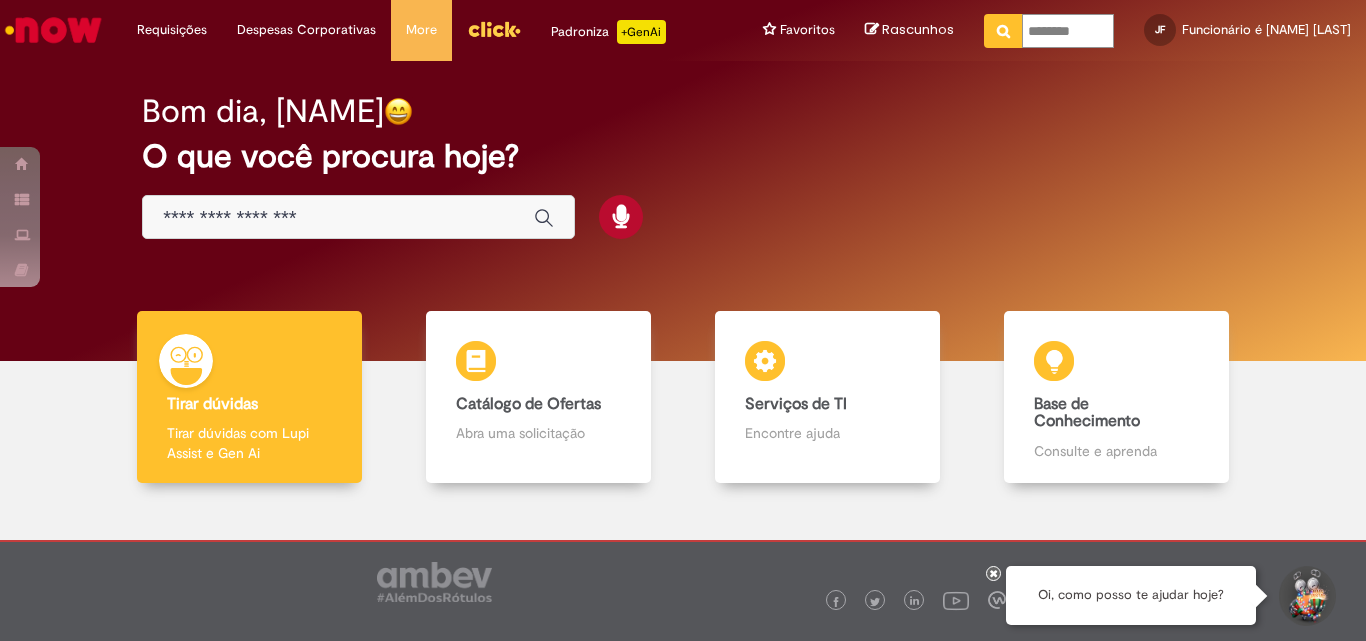 type on "*********" 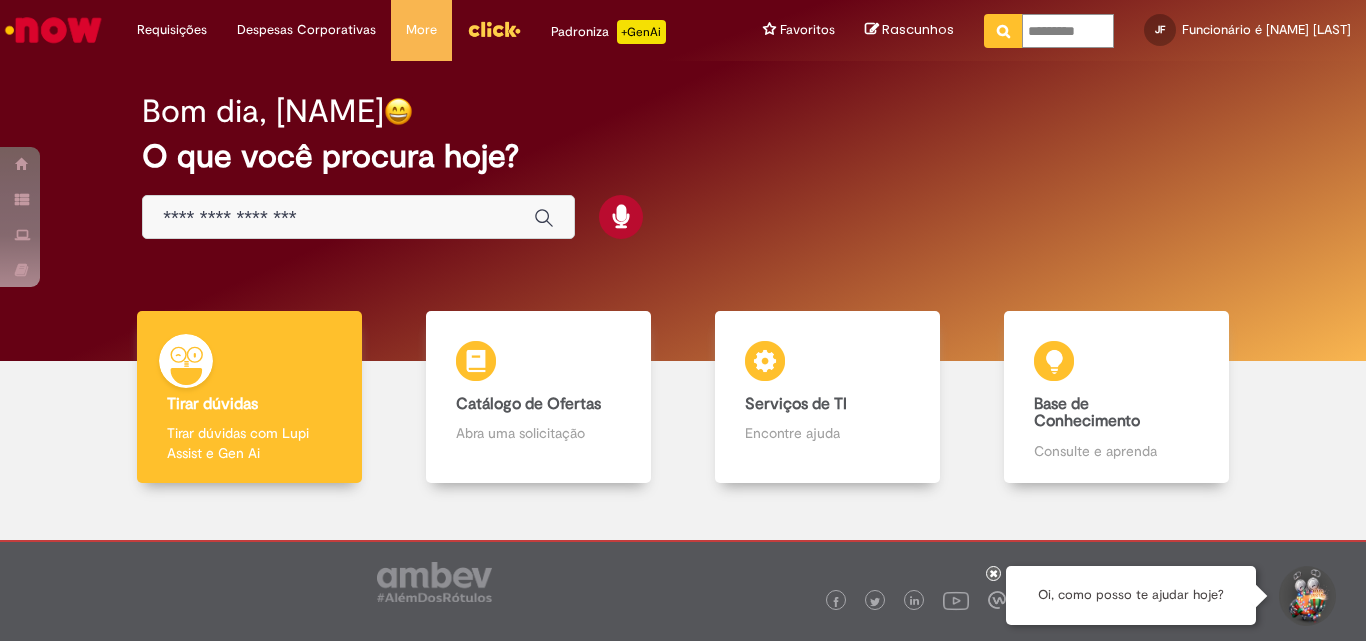 click at bounding box center [1003, 31] 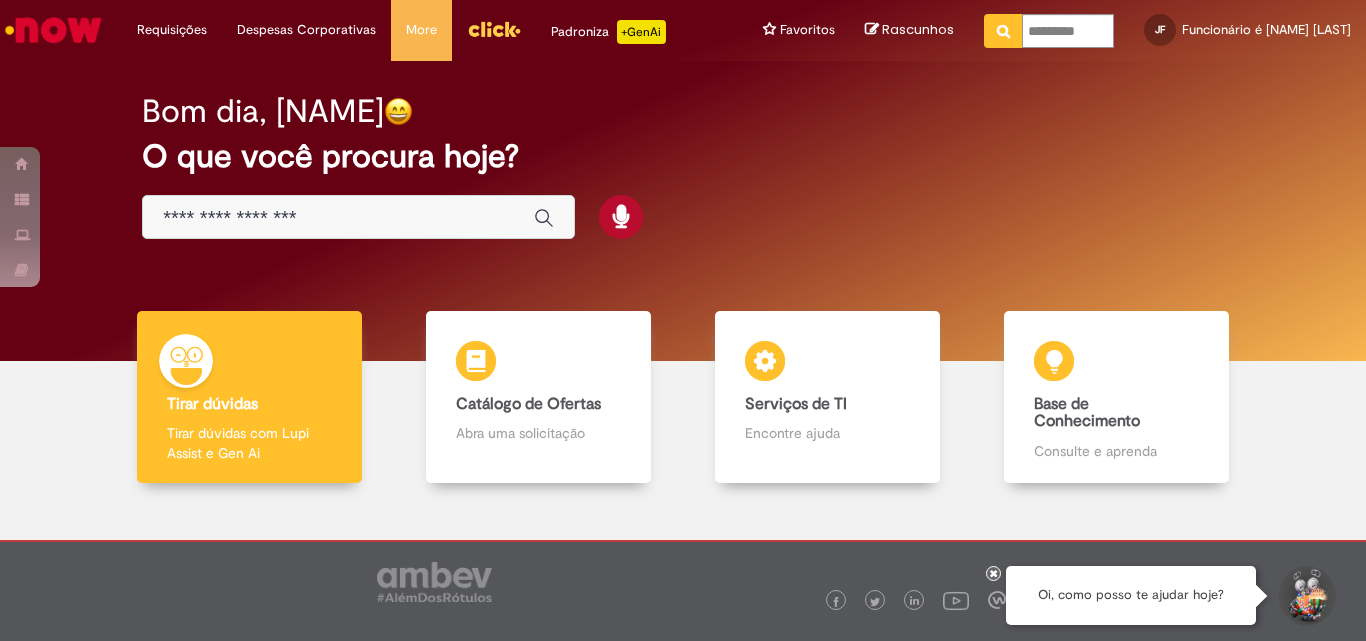 type on "*********" 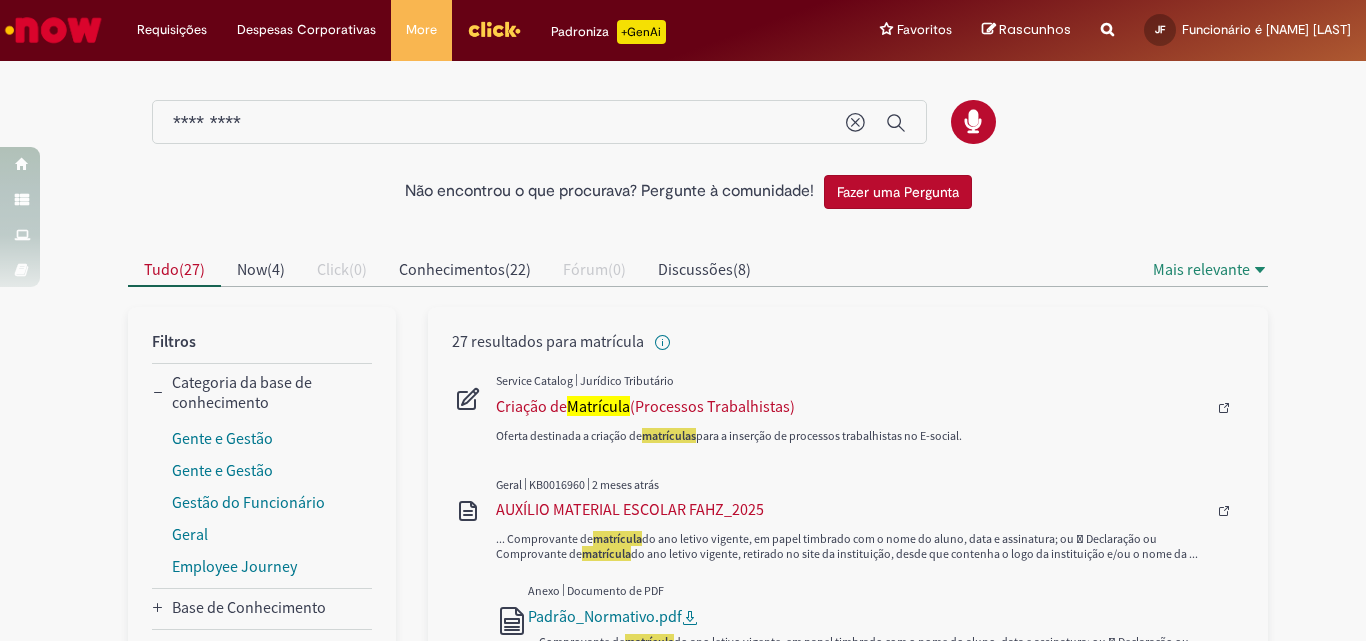 scroll, scrollTop: 0, scrollLeft: 0, axis: both 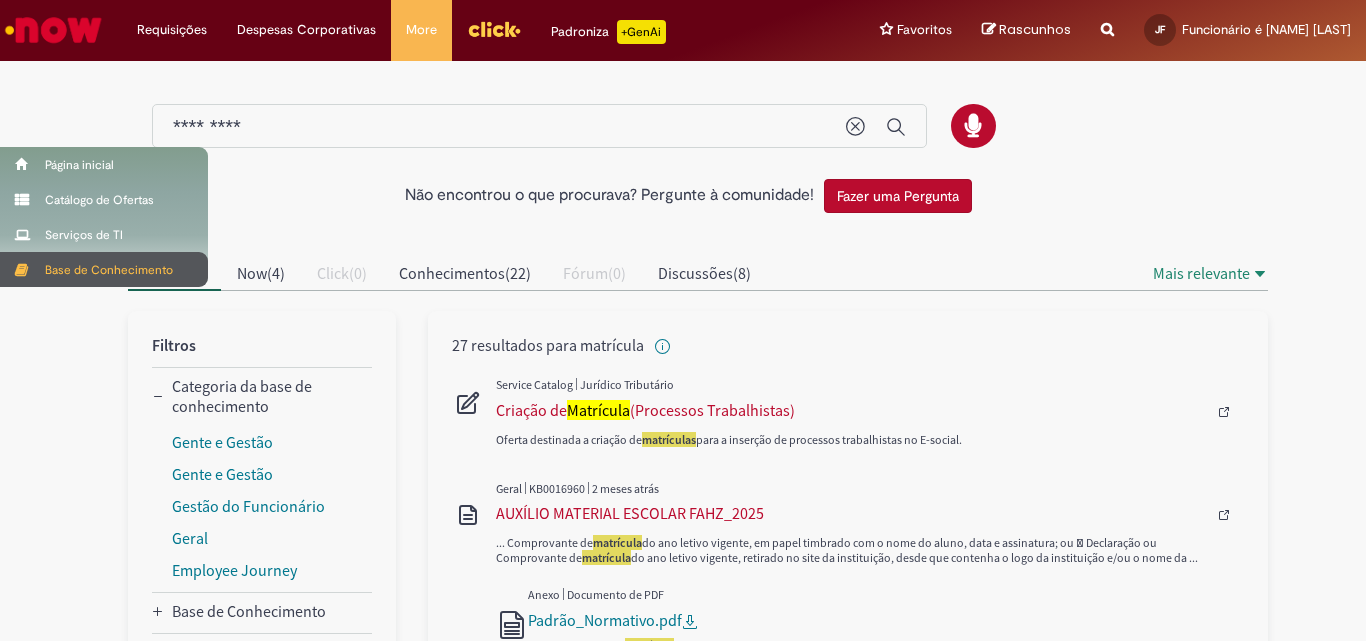 click on "Base de Conhecimento" at bounding box center [104, 269] 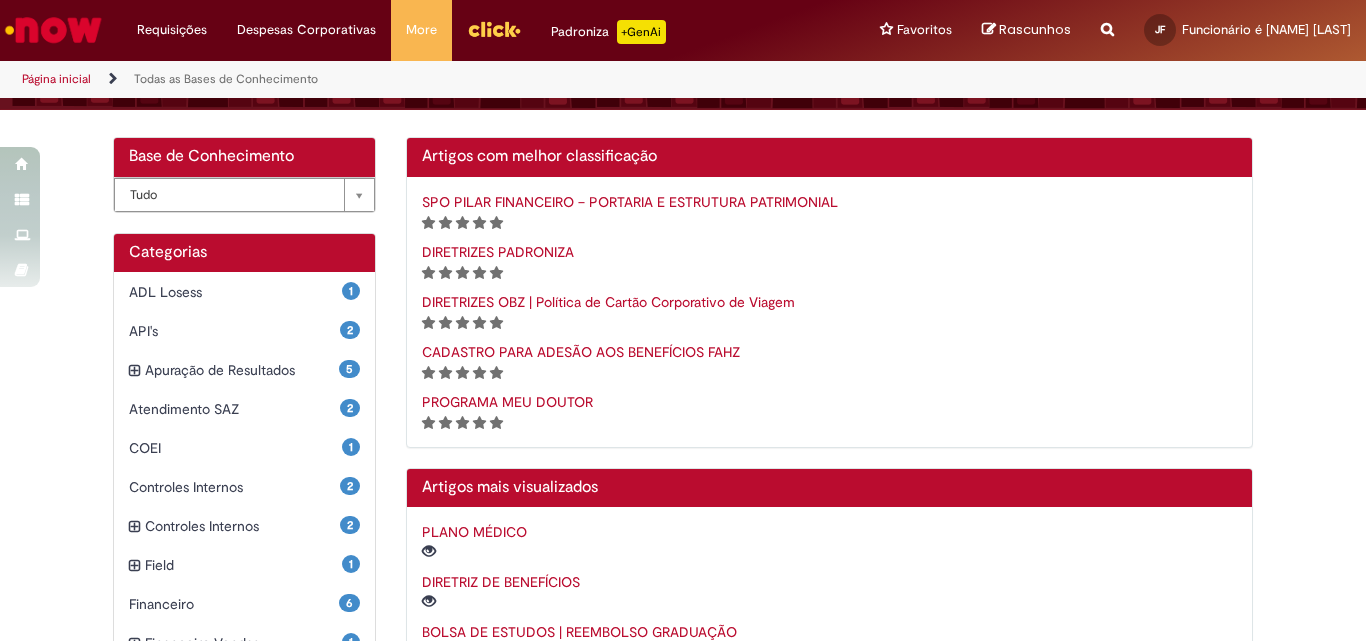 scroll, scrollTop: 300, scrollLeft: 0, axis: vertical 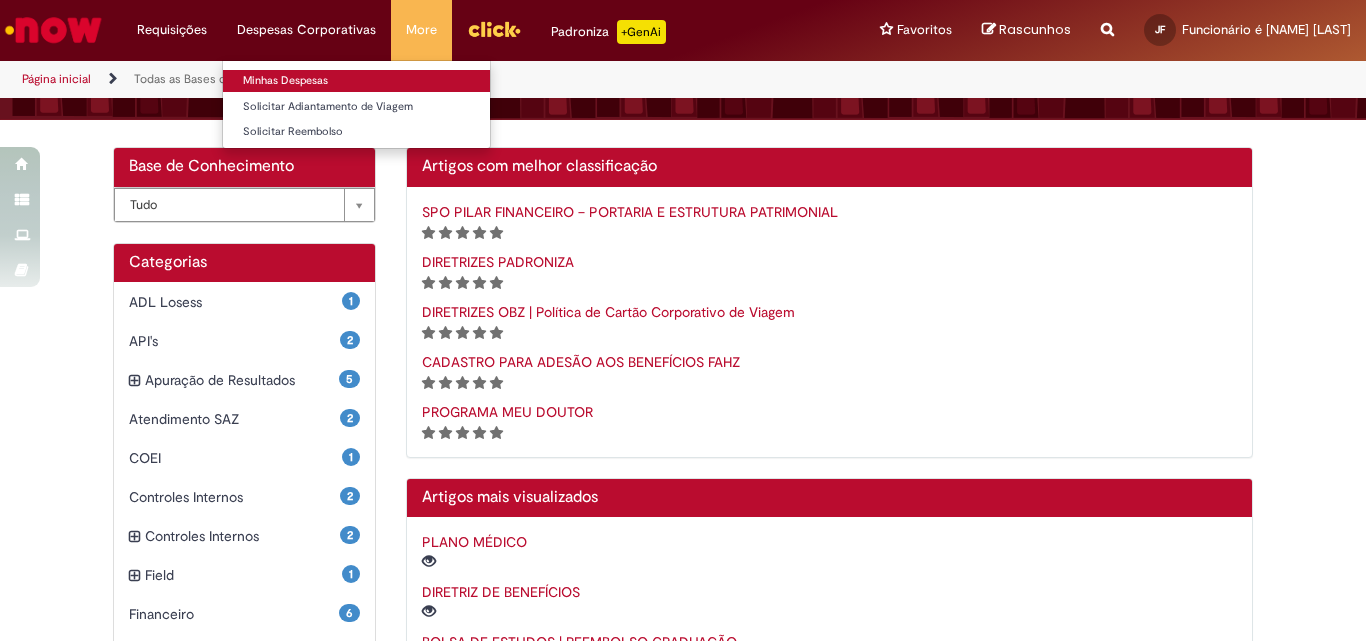 click on "Minhas Despesas" at bounding box center [356, 81] 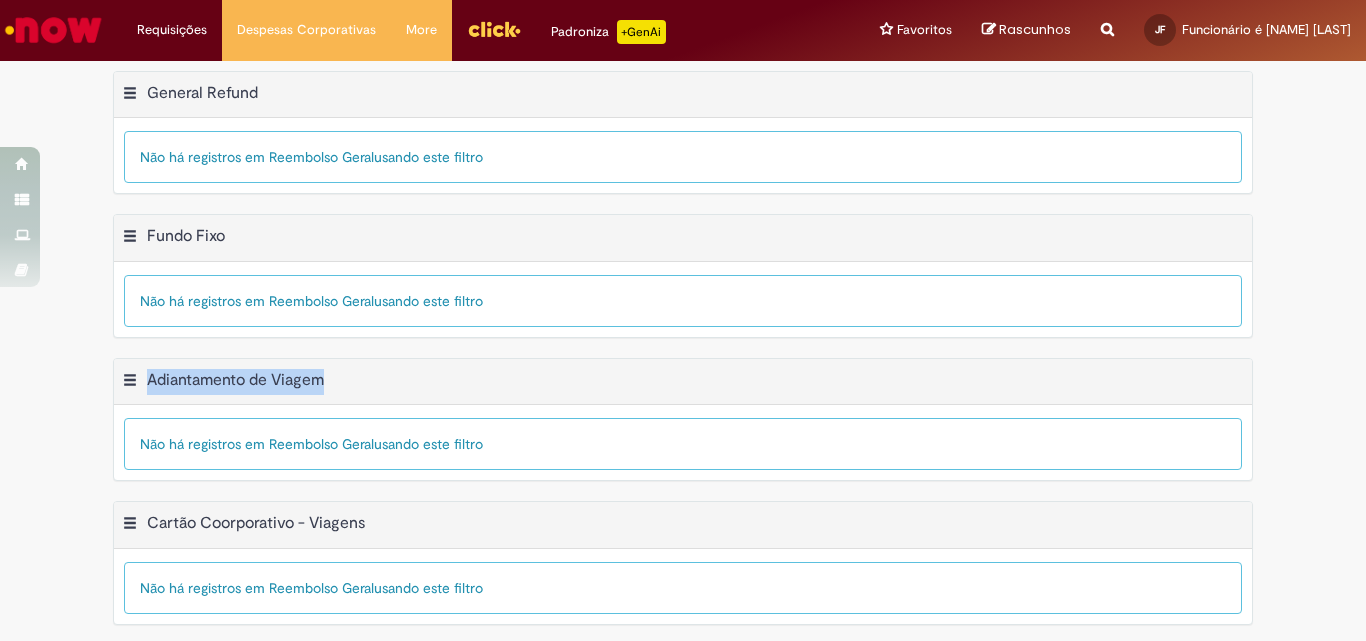 drag, startPoint x: 320, startPoint y: 378, endPoint x: 142, endPoint y: 380, distance: 178.01123 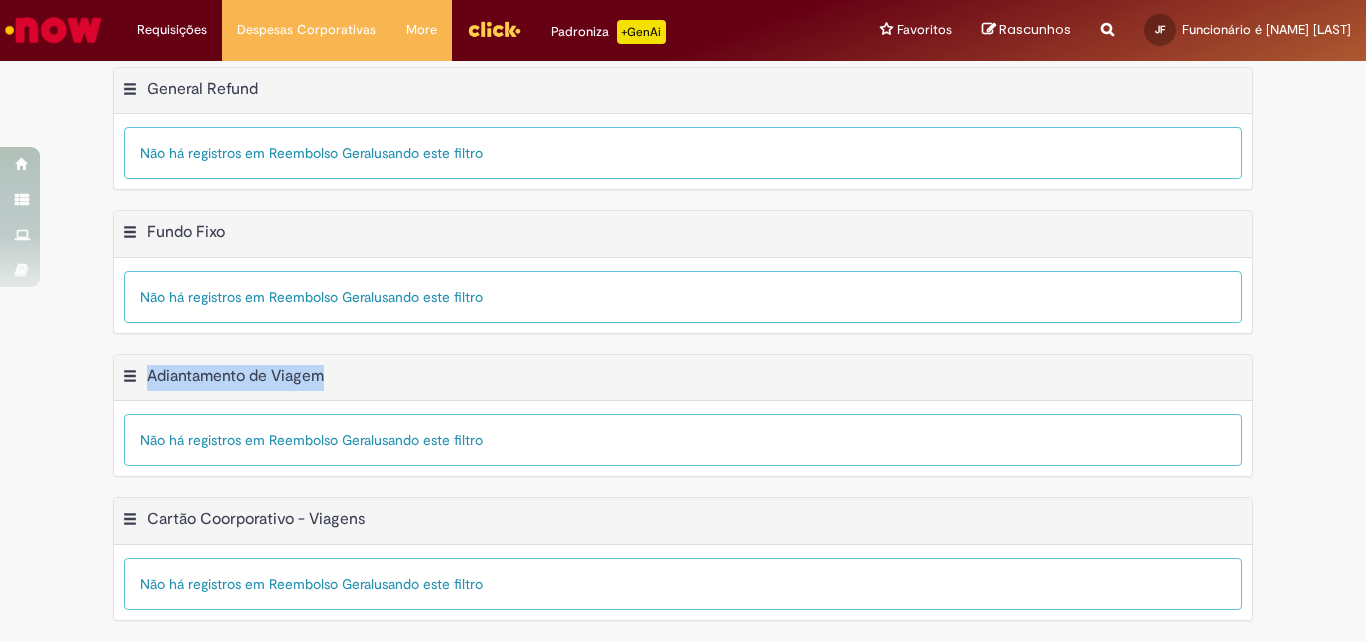 scroll, scrollTop: 0, scrollLeft: 0, axis: both 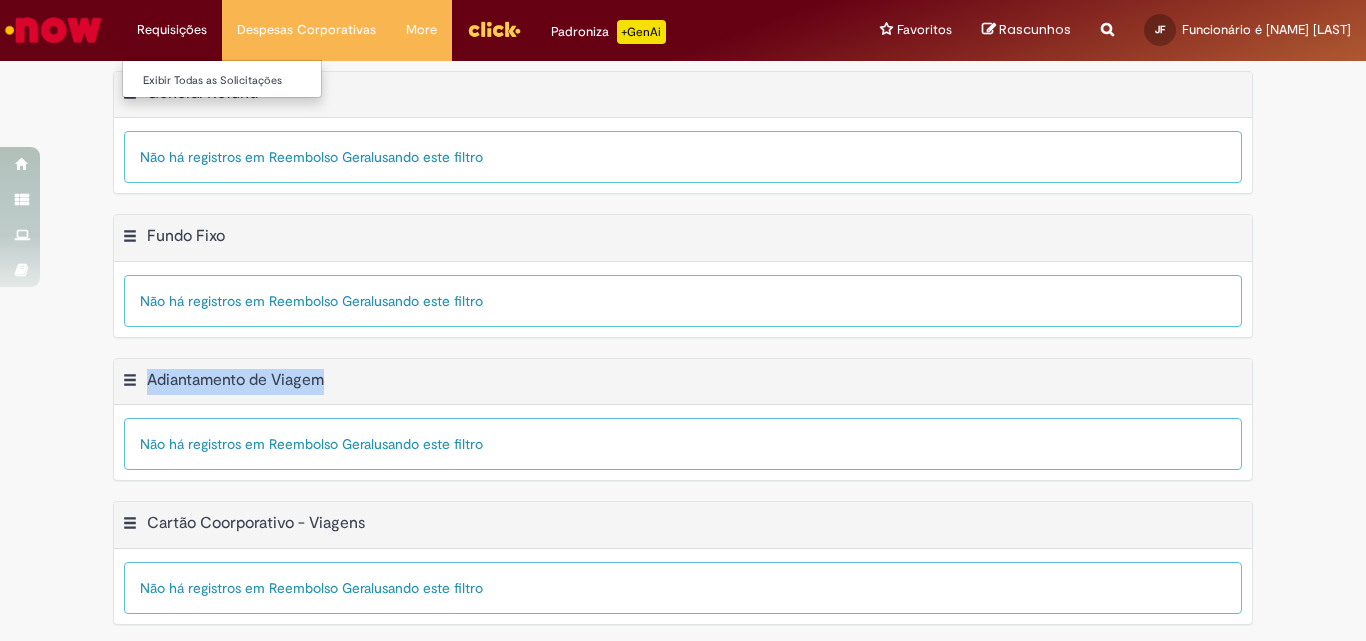 click on "Requisições
Exibir Todas as Solicitações" at bounding box center (172, 30) 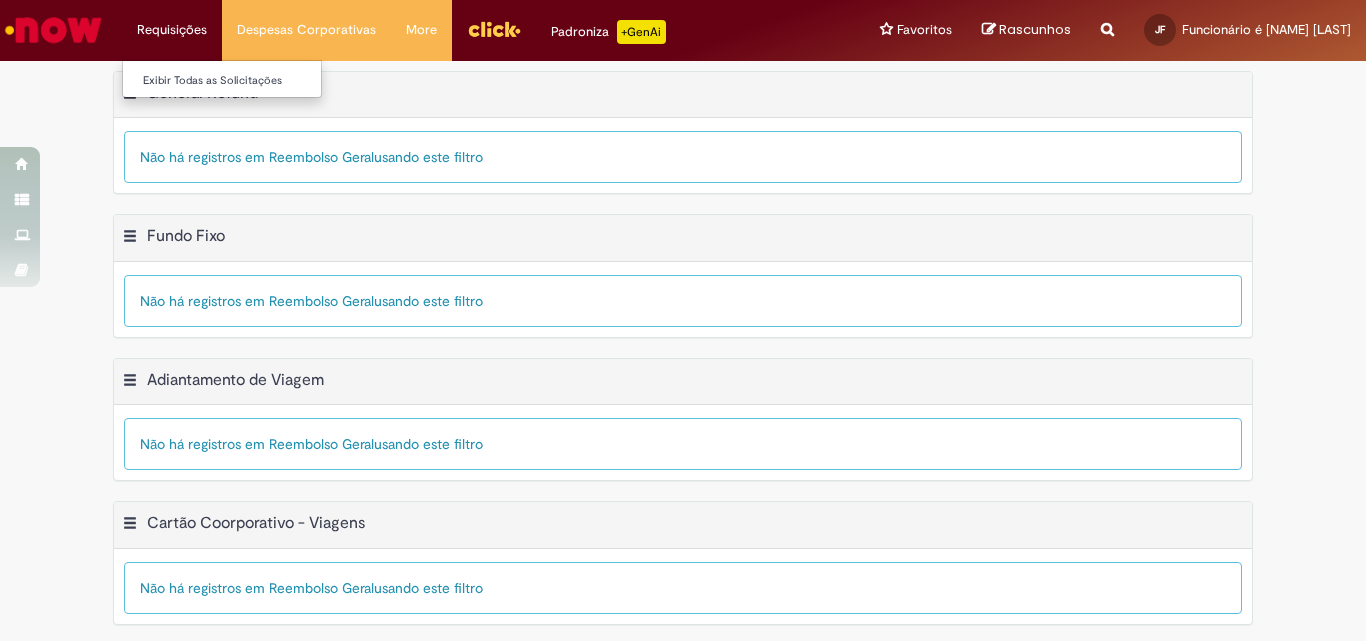 click on "Requisições
Exibir Todas as Solicitações" at bounding box center [172, 30] 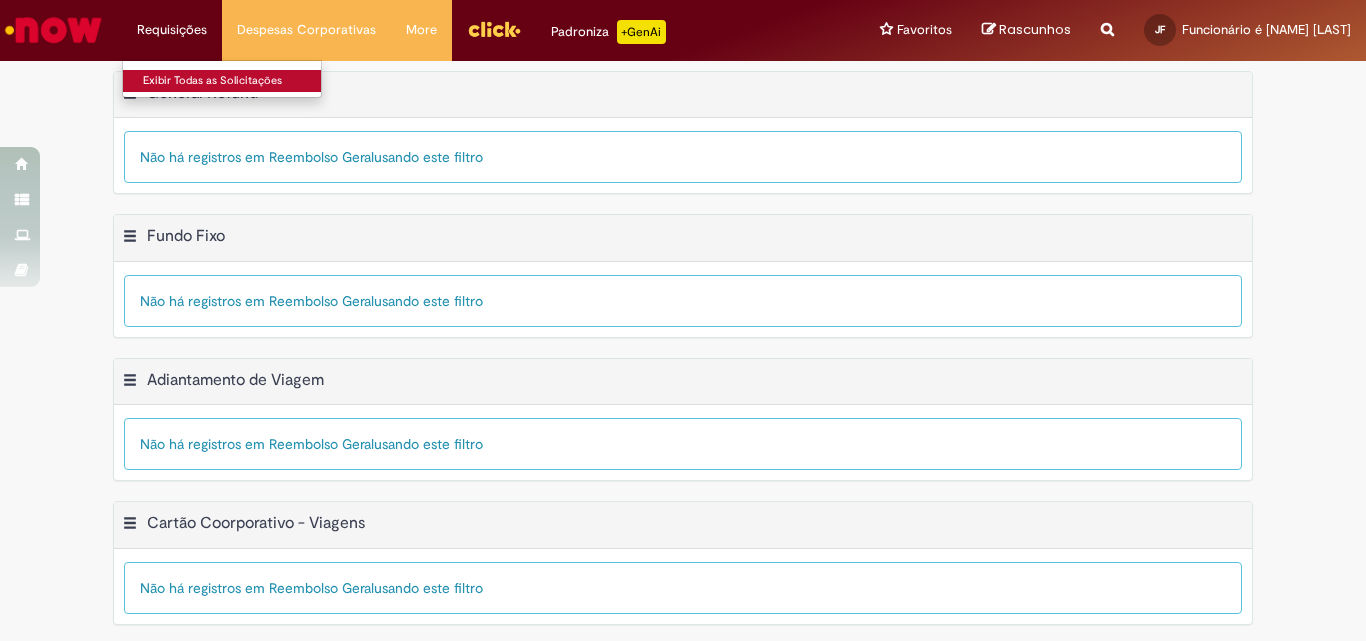 click on "Exibir Todas as Solicitações" at bounding box center [233, 81] 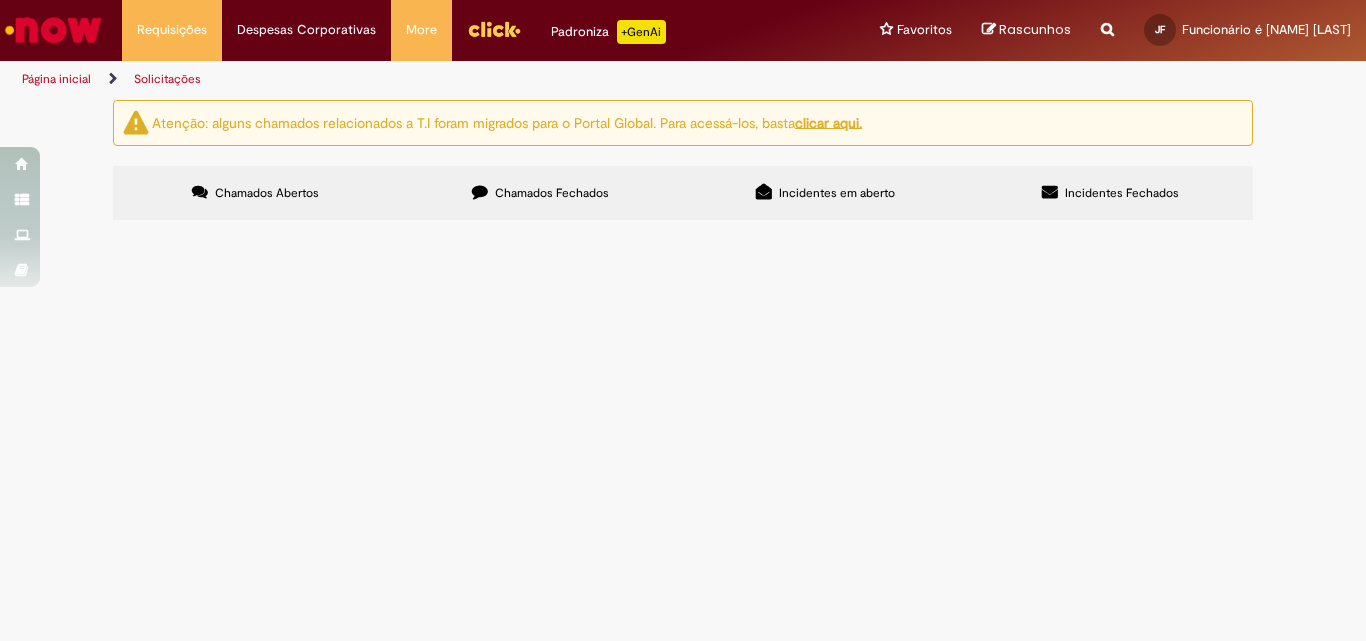 click at bounding box center [0, 0] 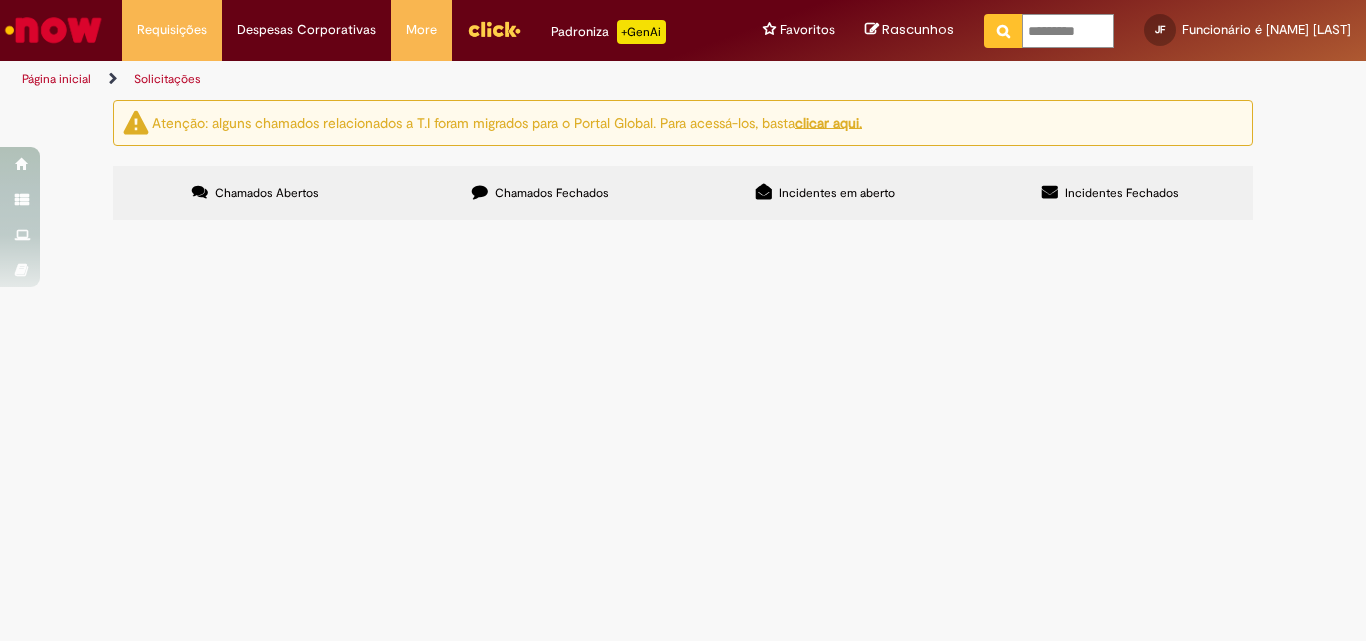 click on "*********" at bounding box center [1068, 31] 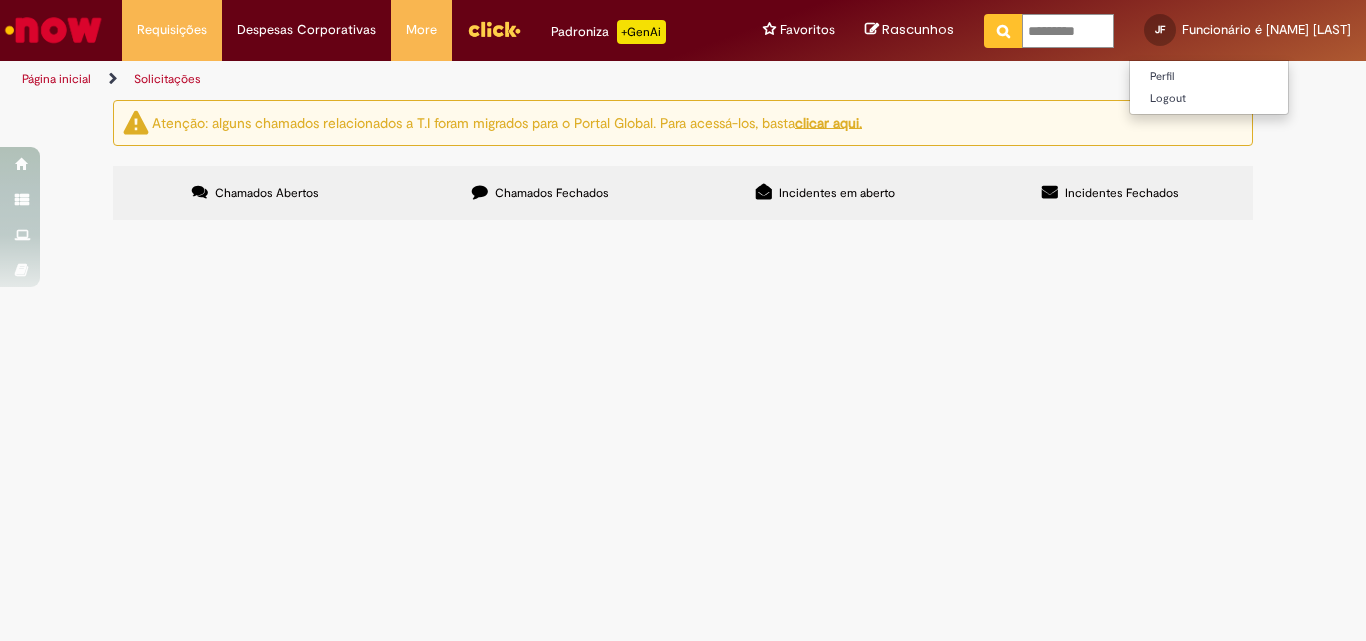 click at bounding box center (1003, 31) 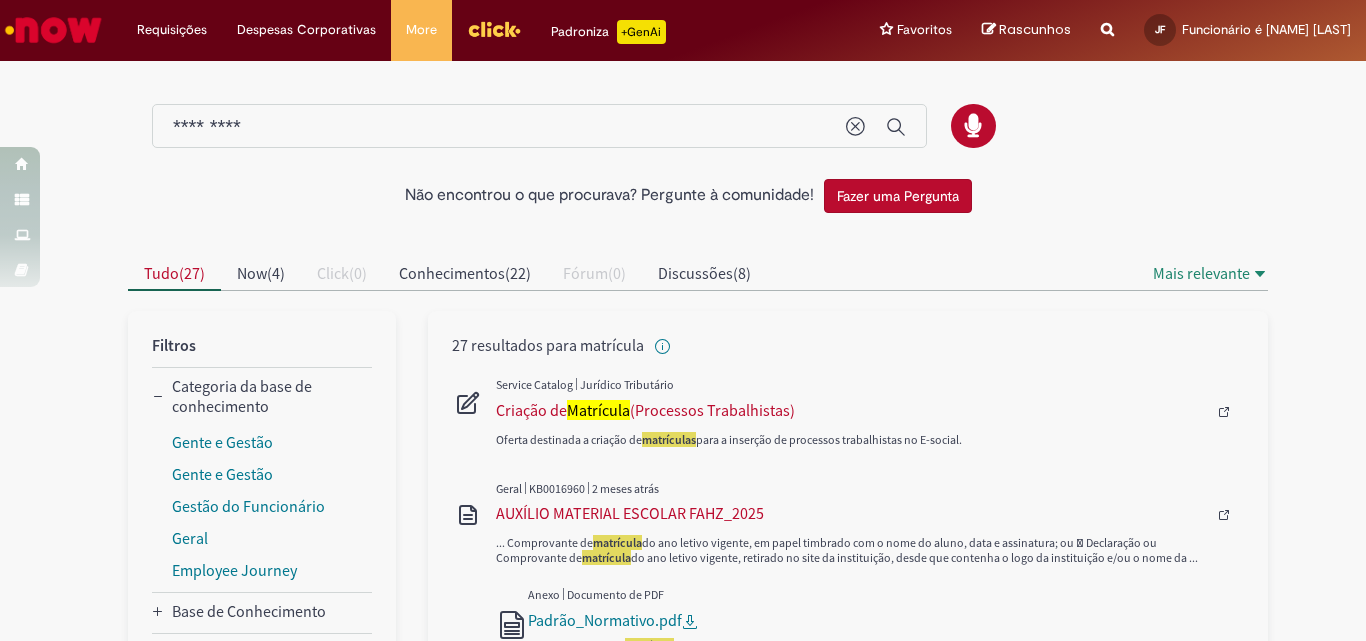 click on "Fazer uma Pergunta" at bounding box center (898, 196) 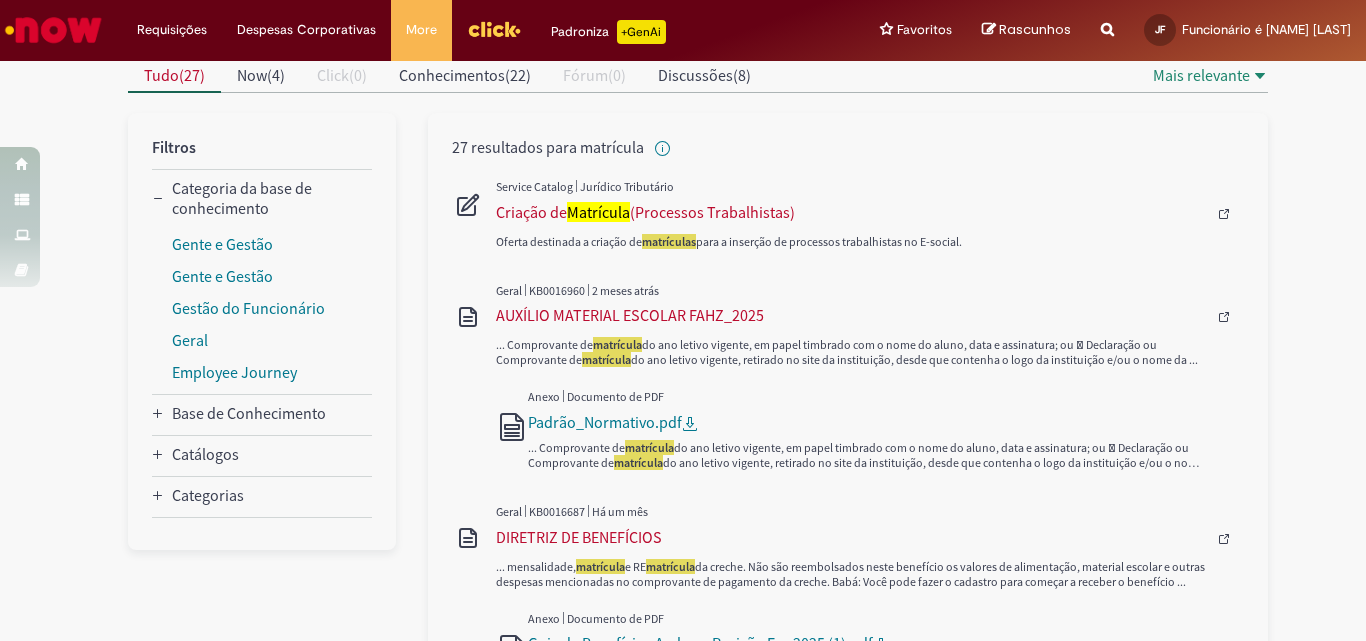 scroll, scrollTop: 0, scrollLeft: 0, axis: both 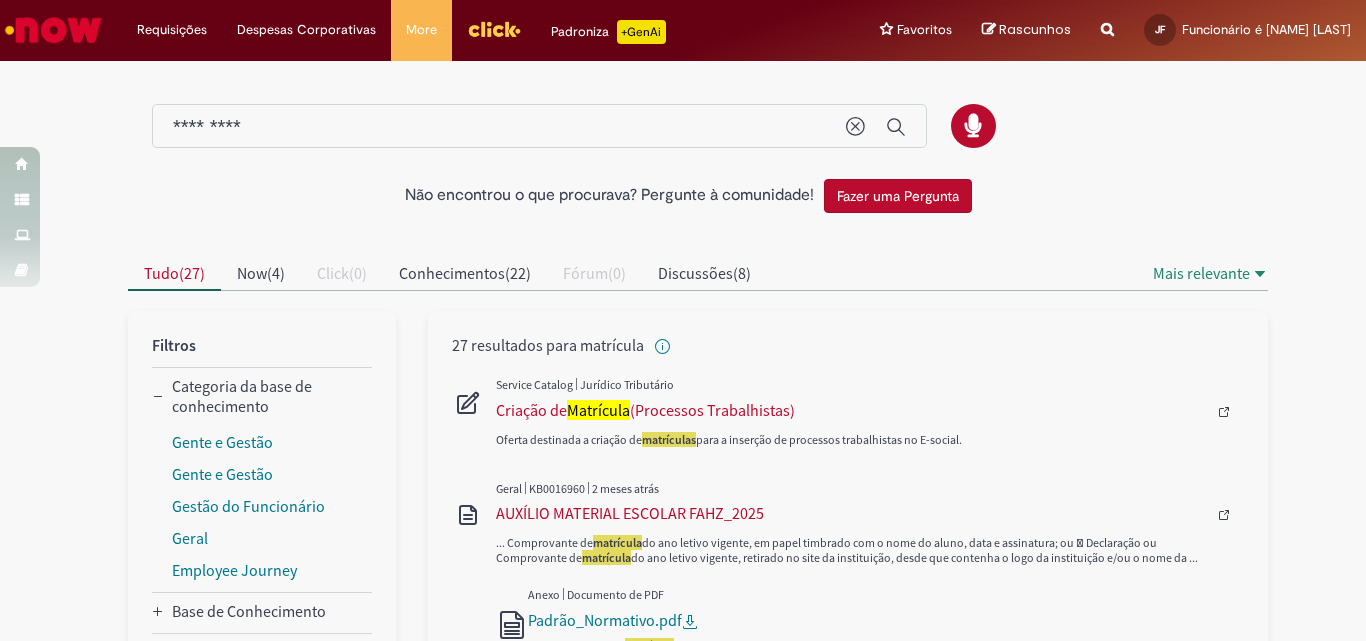 click on "*********" at bounding box center (499, 127) 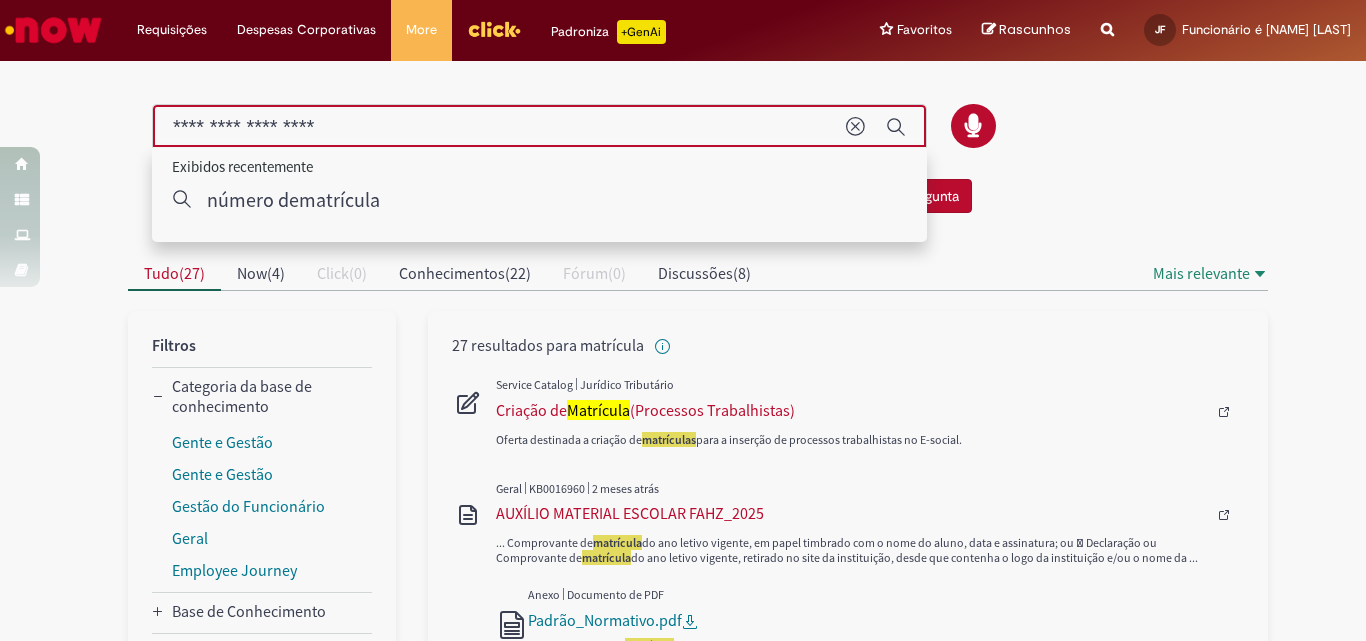 type on "**********" 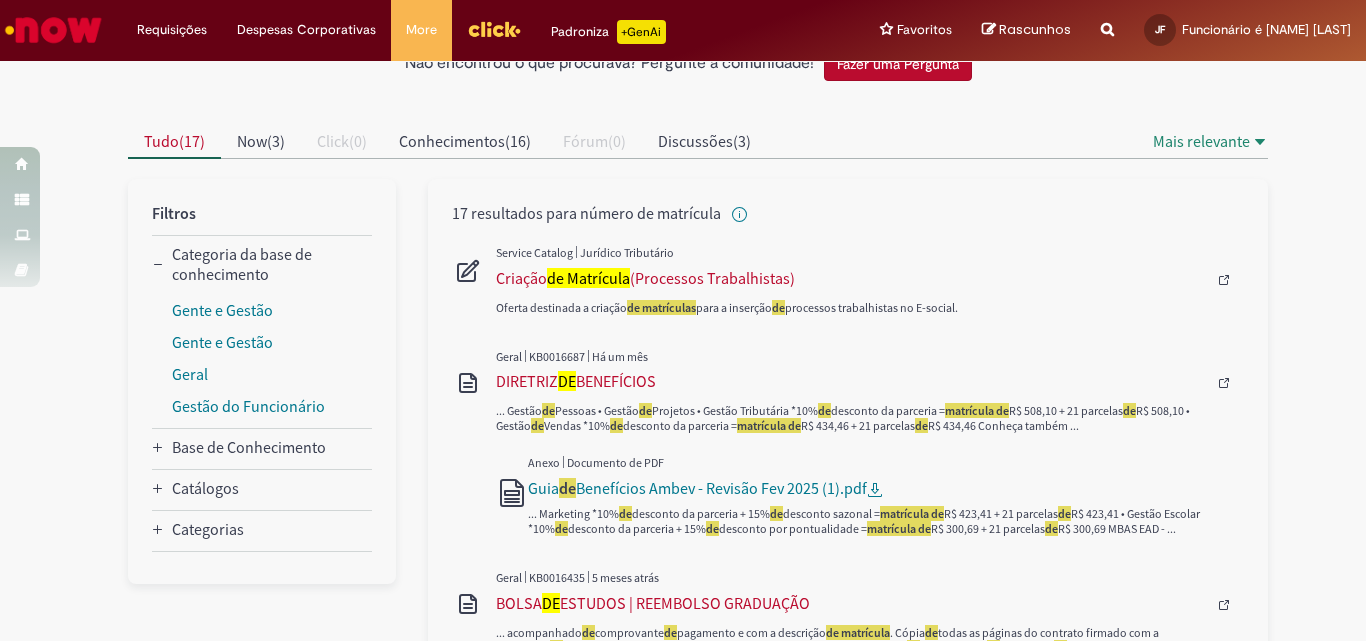 scroll, scrollTop: 200, scrollLeft: 0, axis: vertical 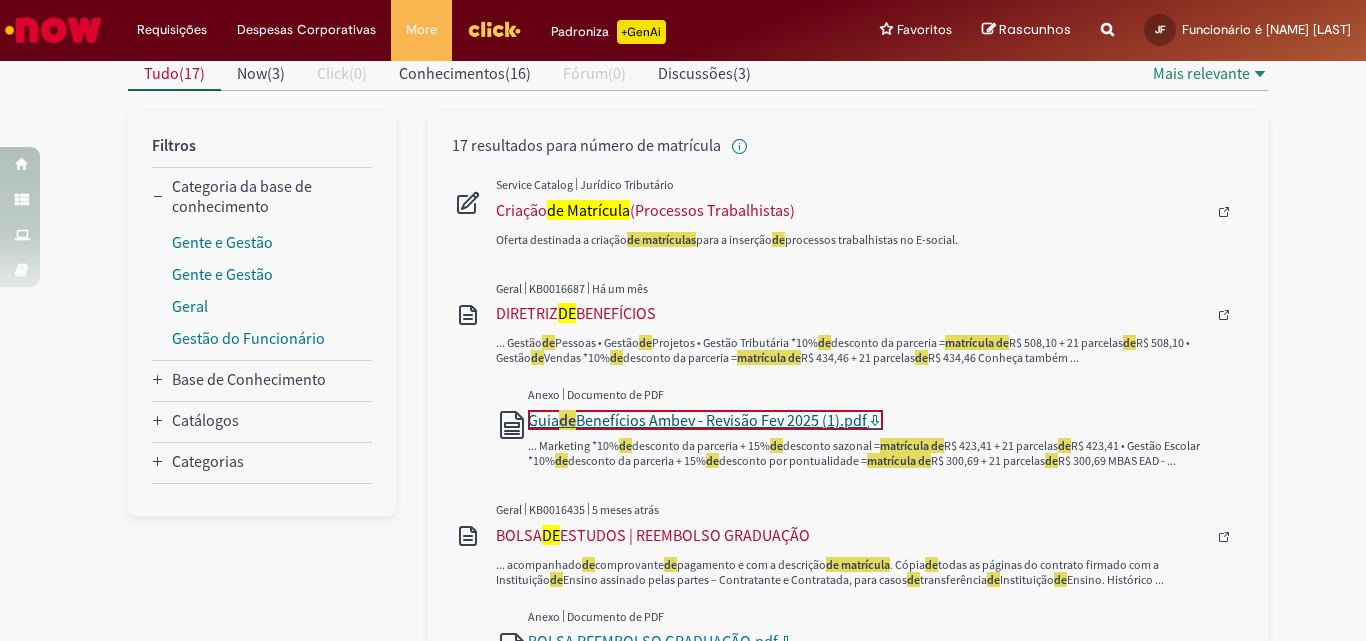 click on "Guia  de  Benefícios Ambev - Revisão Fev 2025 (1).pdf" at bounding box center (697, 420) 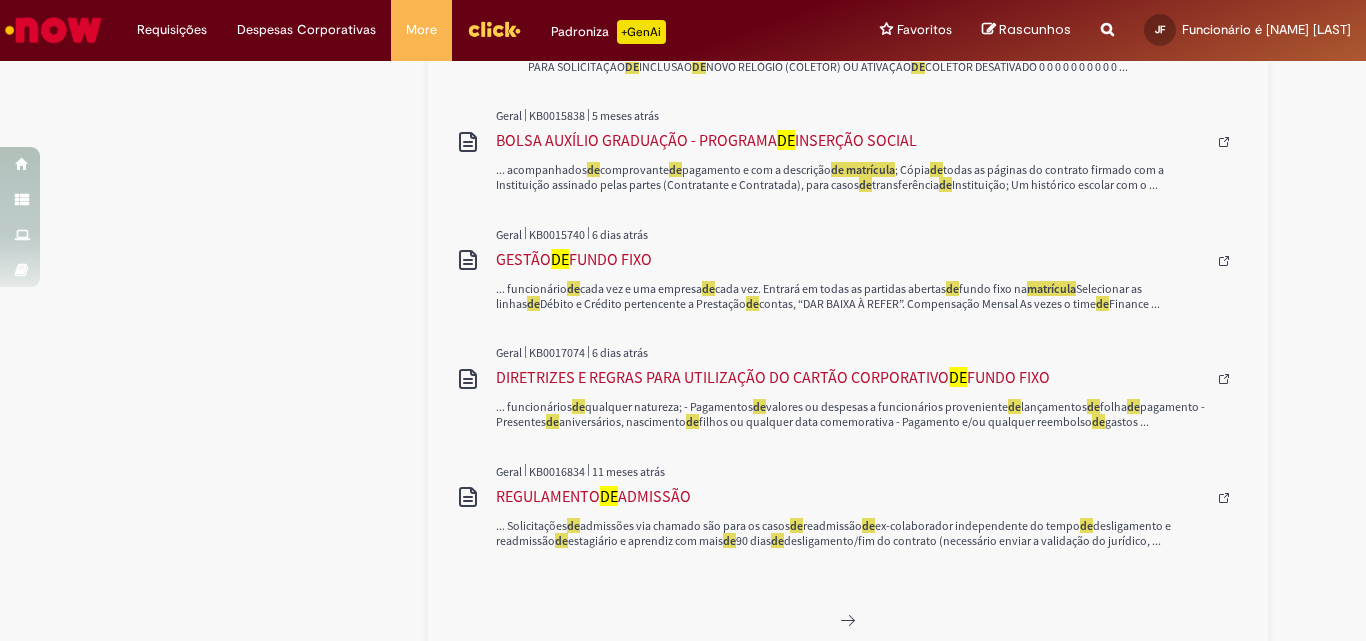 scroll, scrollTop: 1504, scrollLeft: 0, axis: vertical 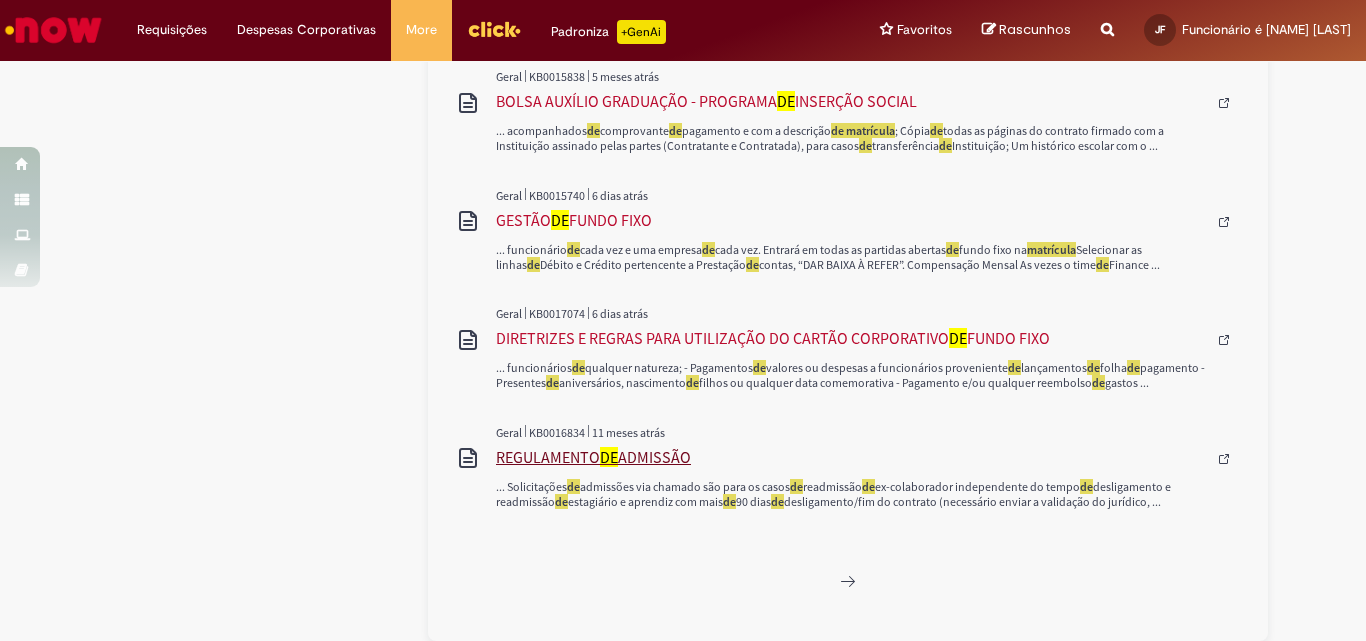 click on "REGULAMENTO DE ADMISSÃO" at bounding box center [851, 457] 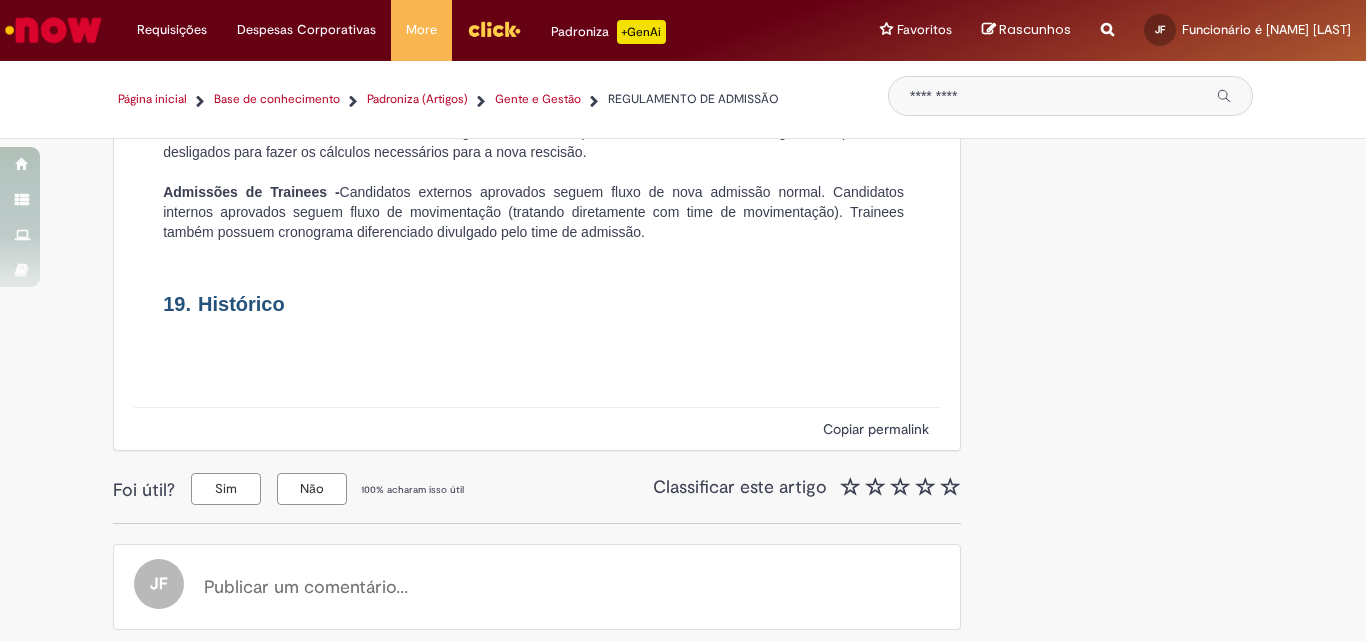 scroll, scrollTop: 11500, scrollLeft: 0, axis: vertical 